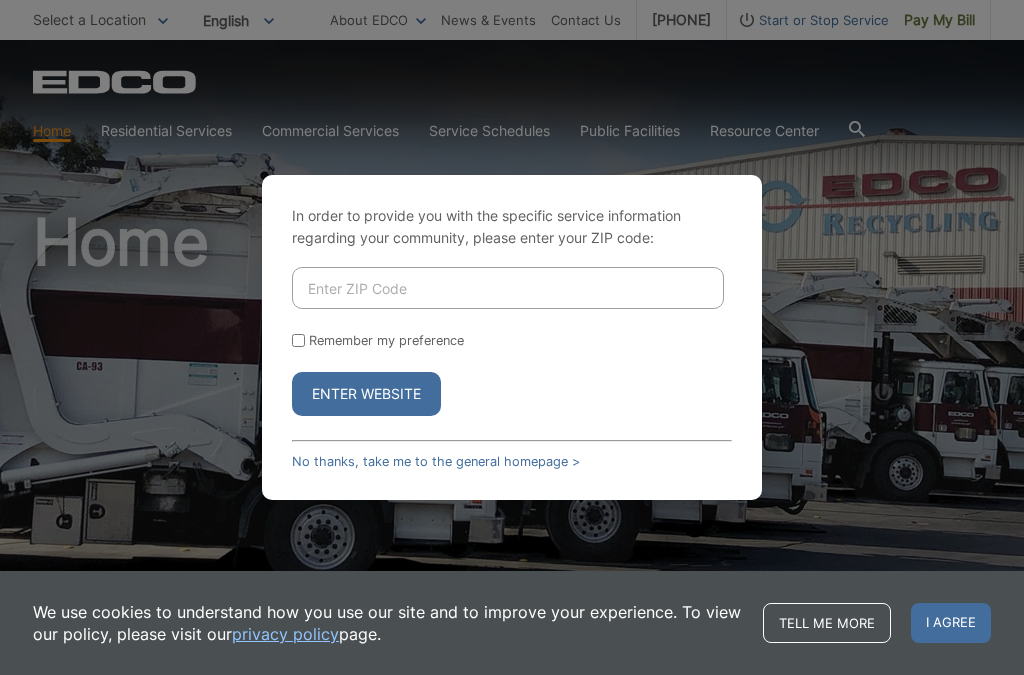 scroll, scrollTop: 0, scrollLeft: 0, axis: both 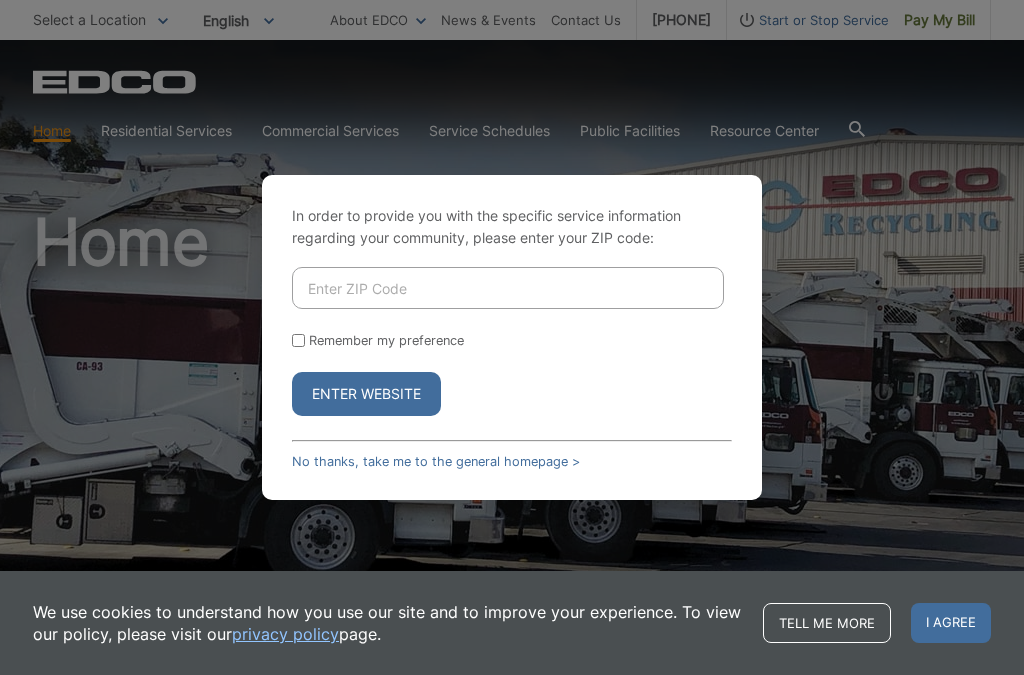 click on "No thanks, take me to the general homepage >" at bounding box center [436, 461] 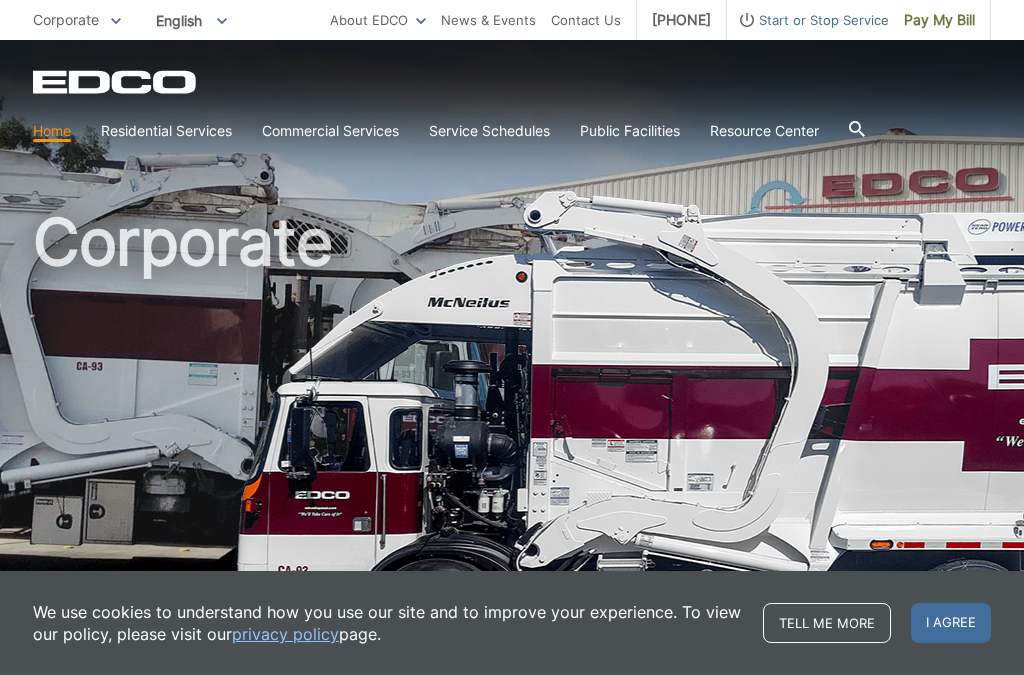 scroll, scrollTop: 0, scrollLeft: 0, axis: both 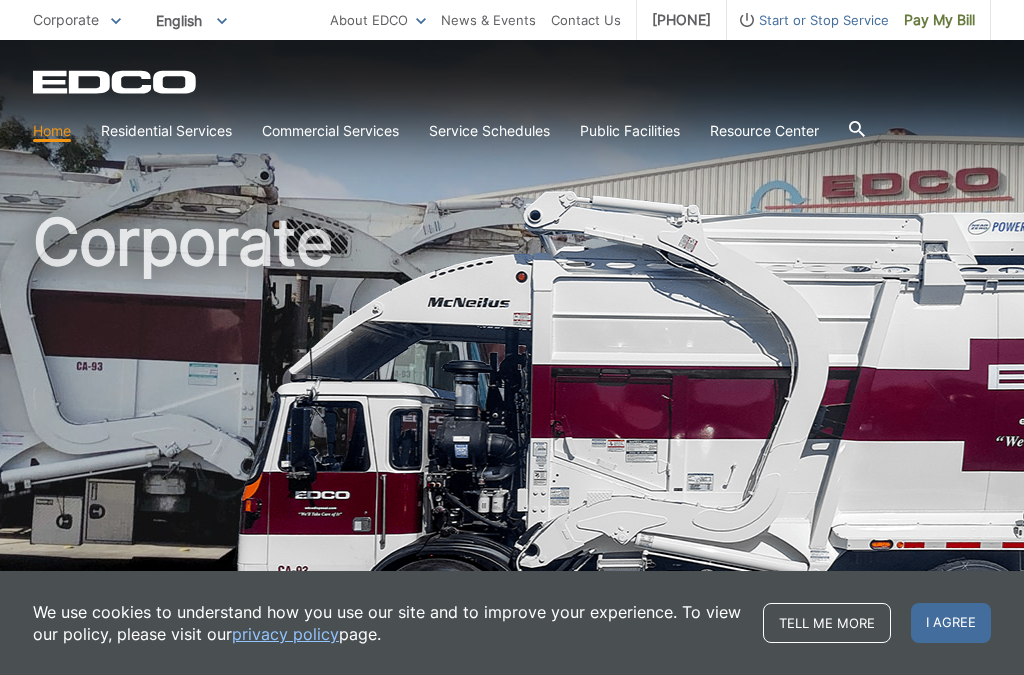 click on "Temporary Dumpster" at bounding box center (0, 0) 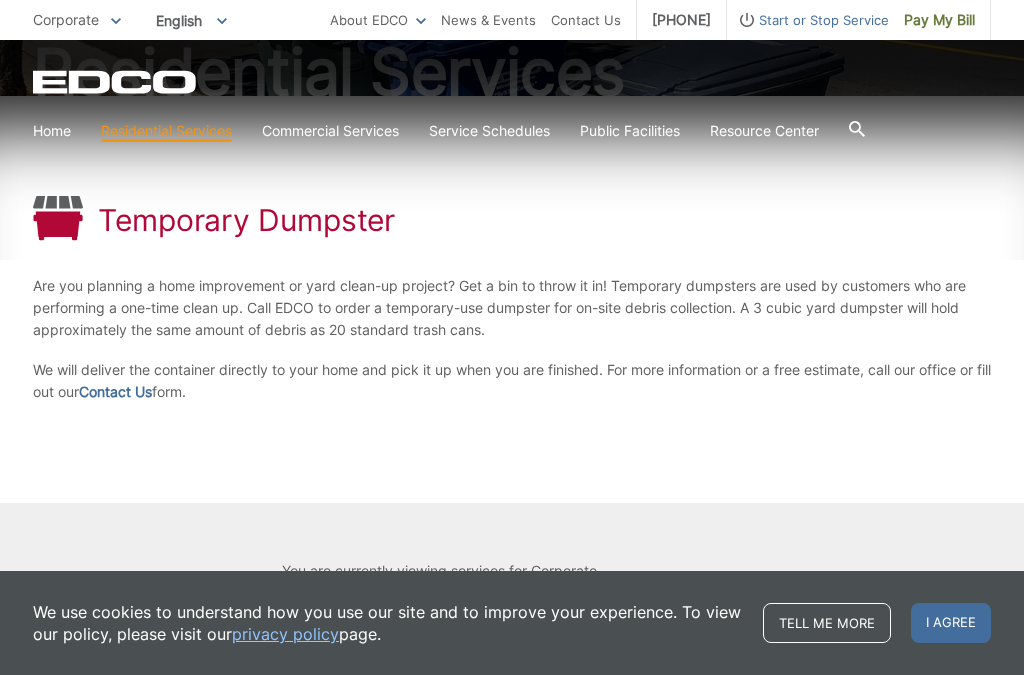 scroll, scrollTop: 289, scrollLeft: 0, axis: vertical 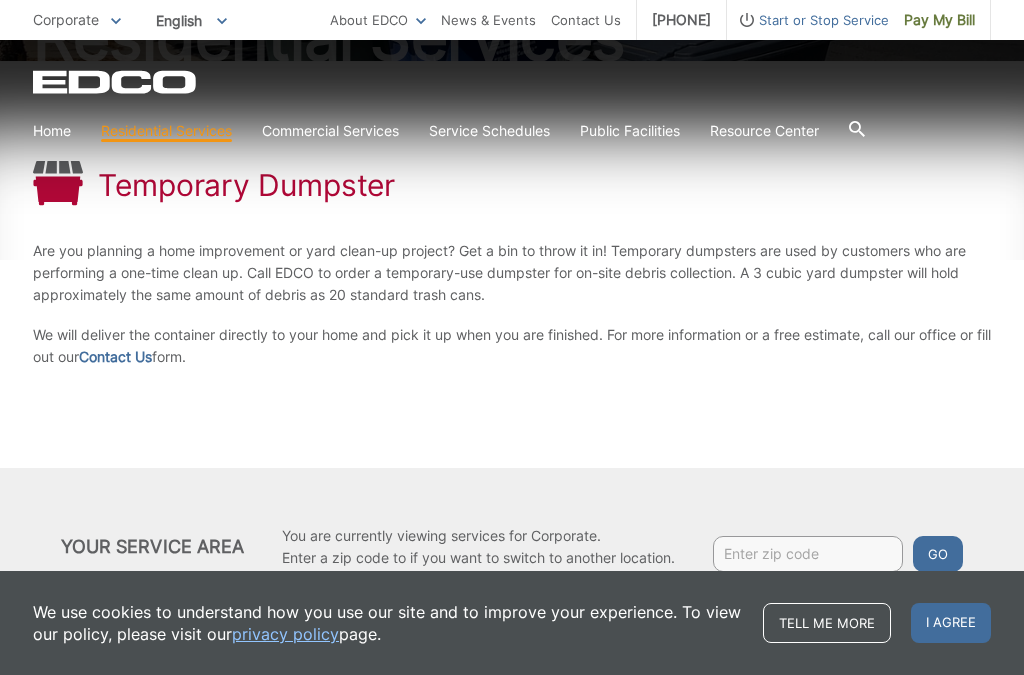 click at bounding box center [808, 554] 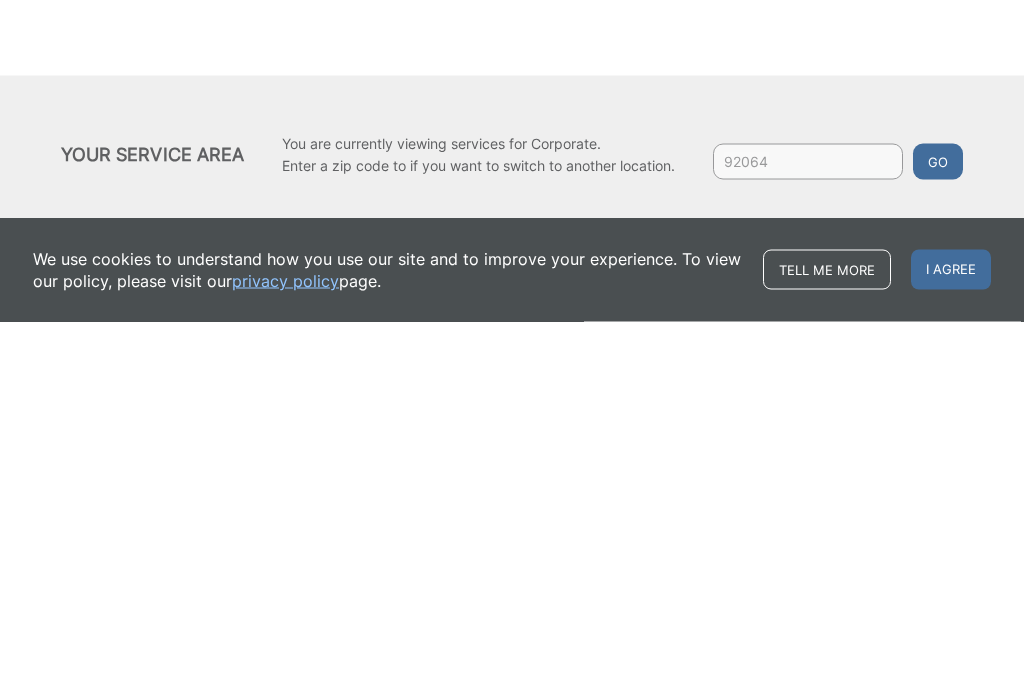 type on "92064" 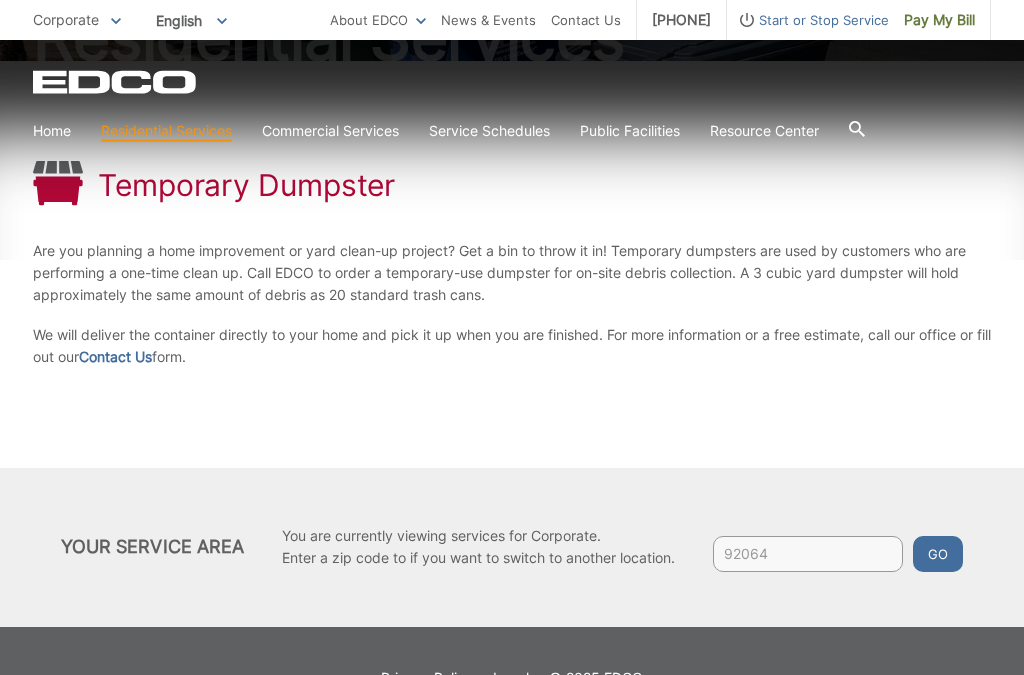 click on "Go" at bounding box center [938, 554] 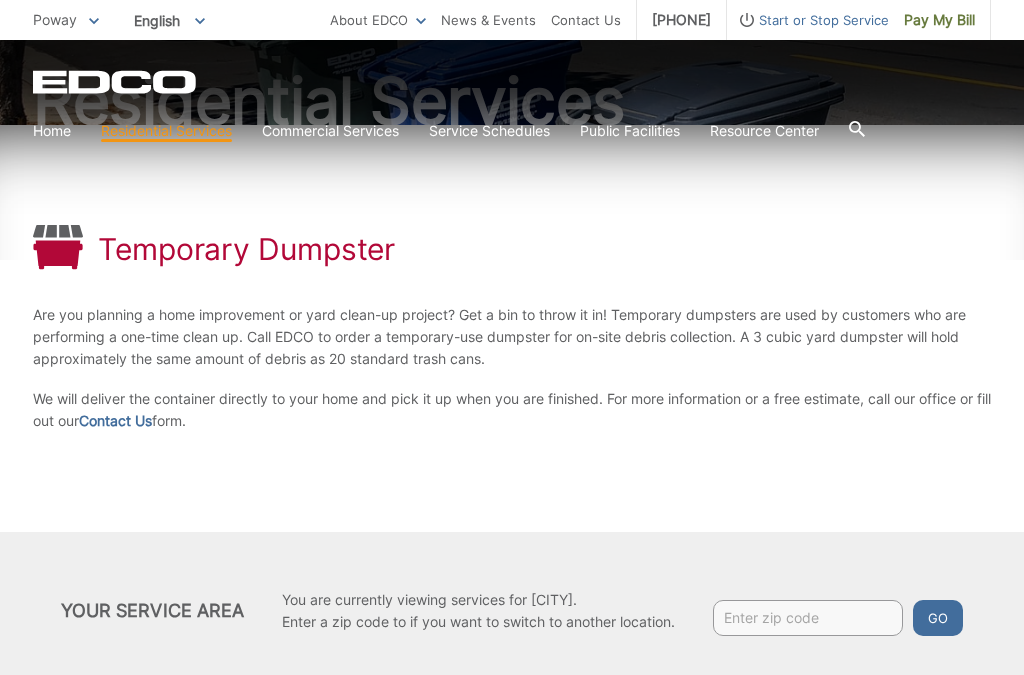 scroll, scrollTop: 289, scrollLeft: 0, axis: vertical 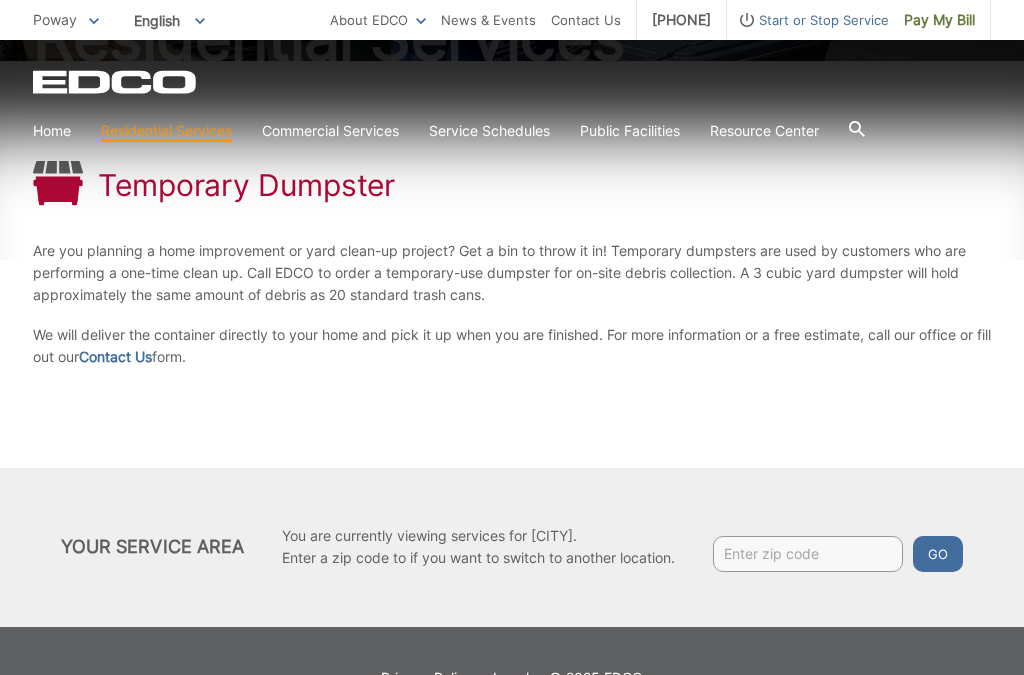 click on "Go" at bounding box center (938, 554) 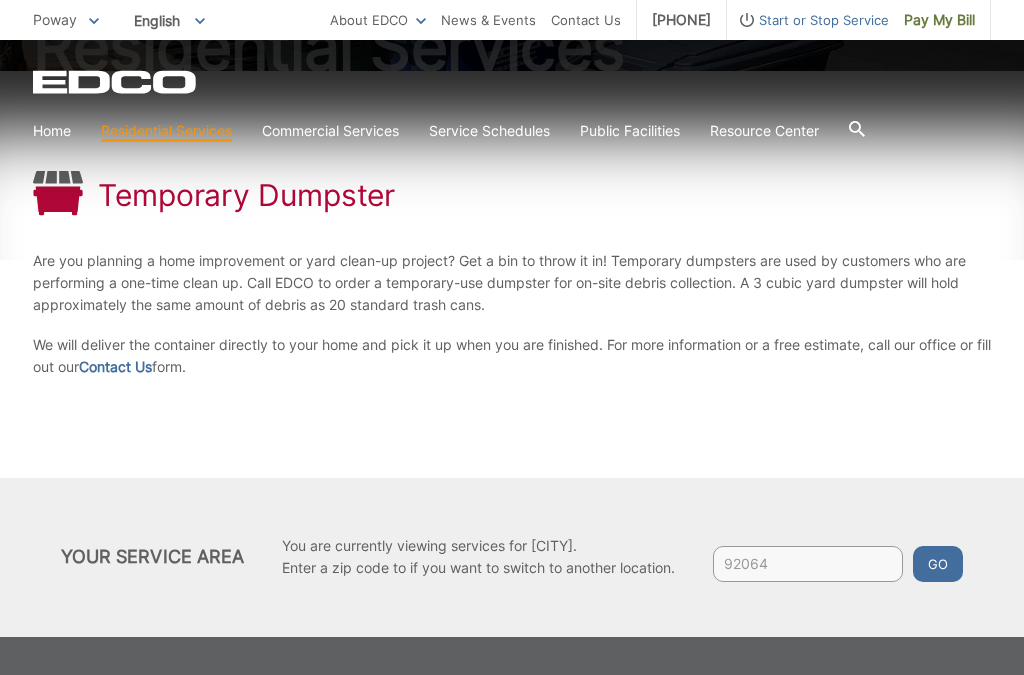 scroll, scrollTop: 289, scrollLeft: 0, axis: vertical 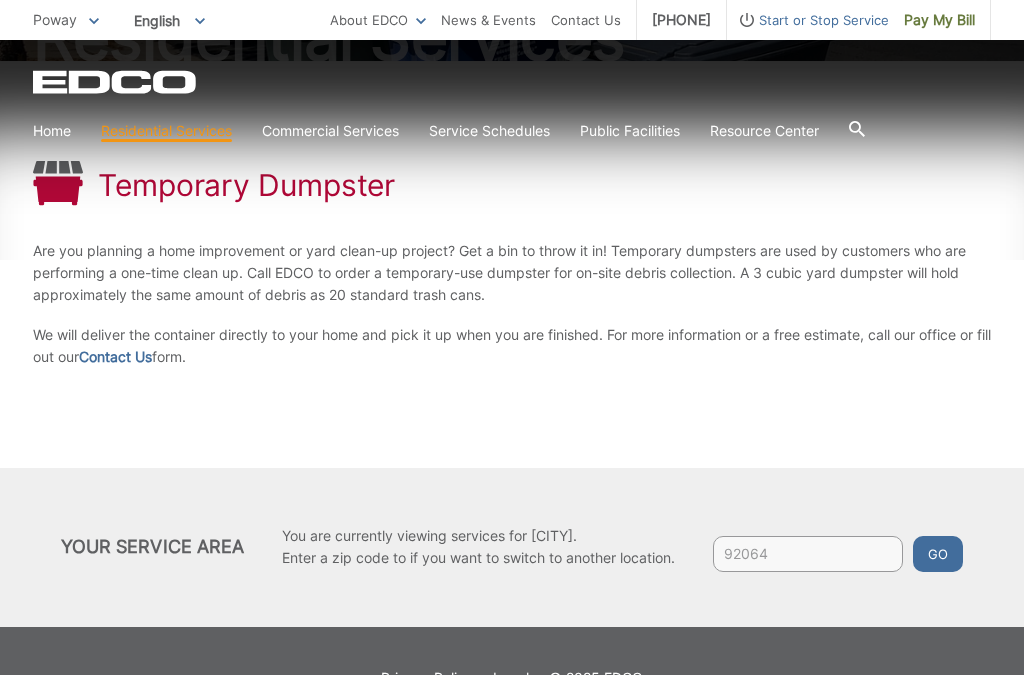 type on "92064" 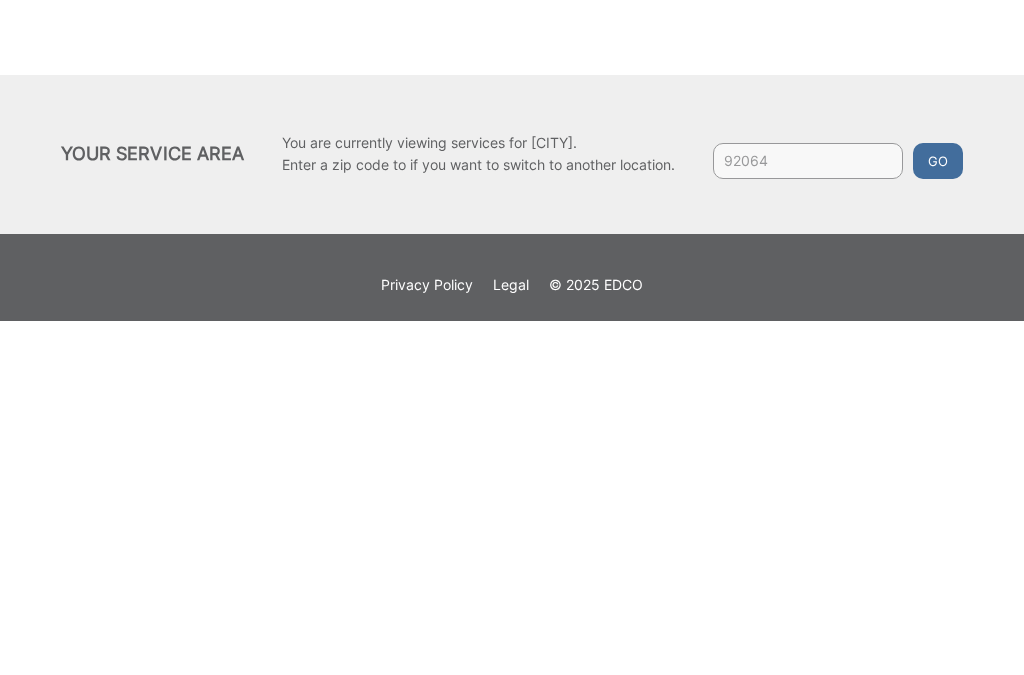 click on "Go" at bounding box center (938, 515) 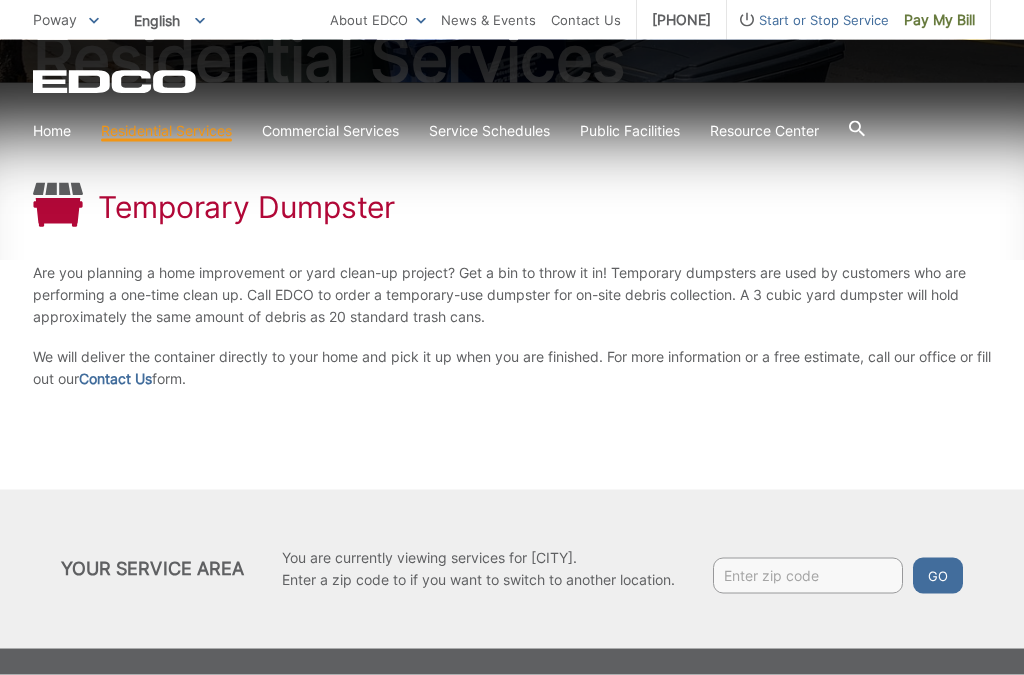 scroll, scrollTop: 289, scrollLeft: 0, axis: vertical 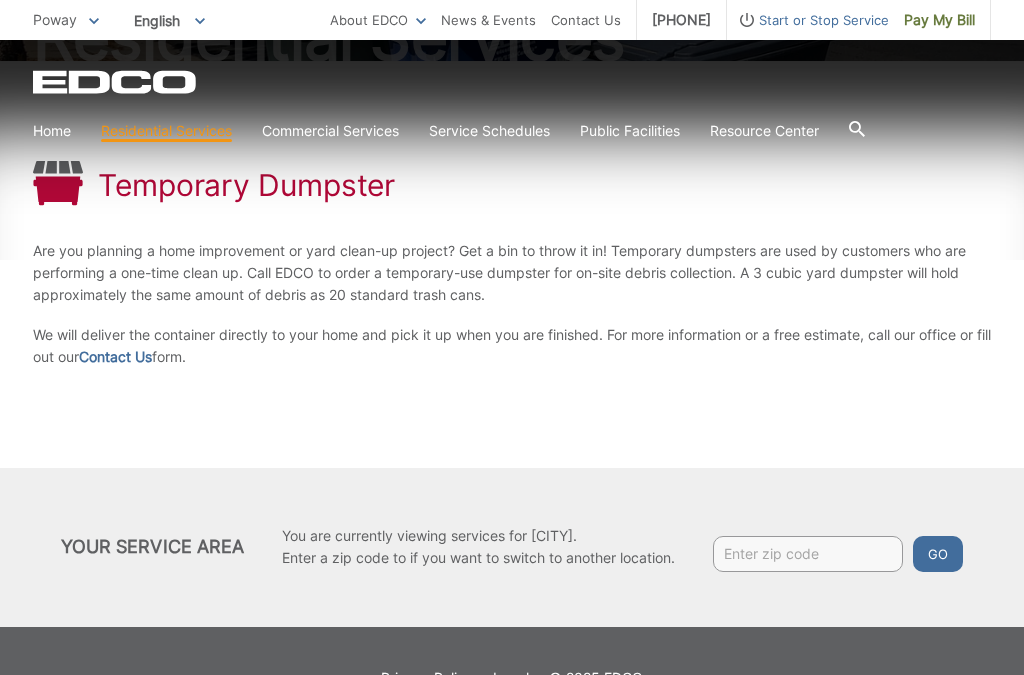 click at bounding box center [808, 554] 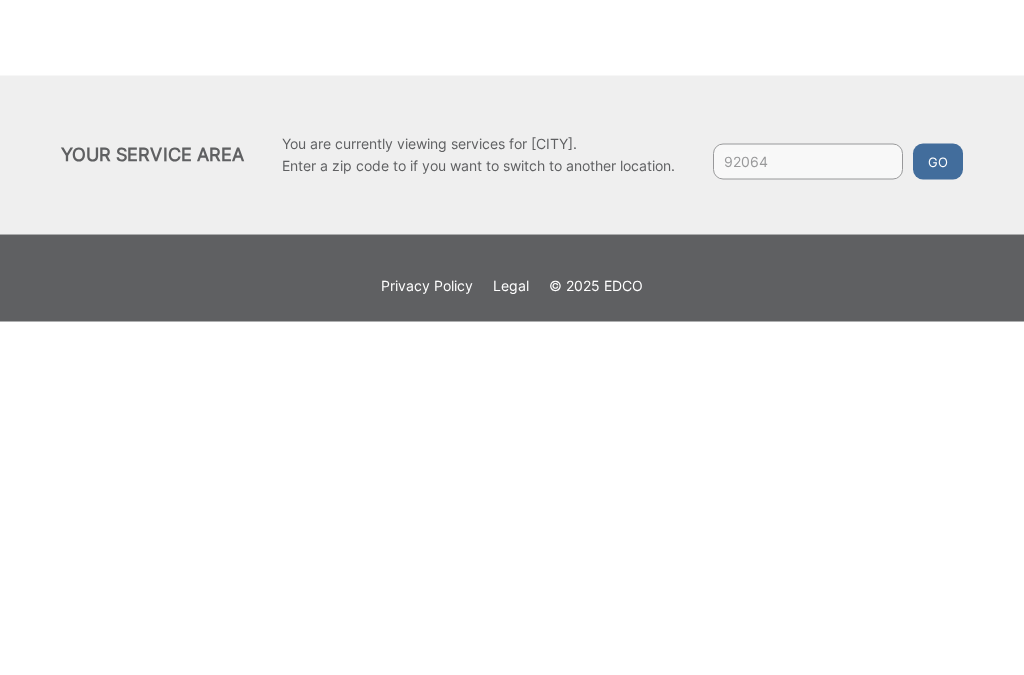 type on "92064" 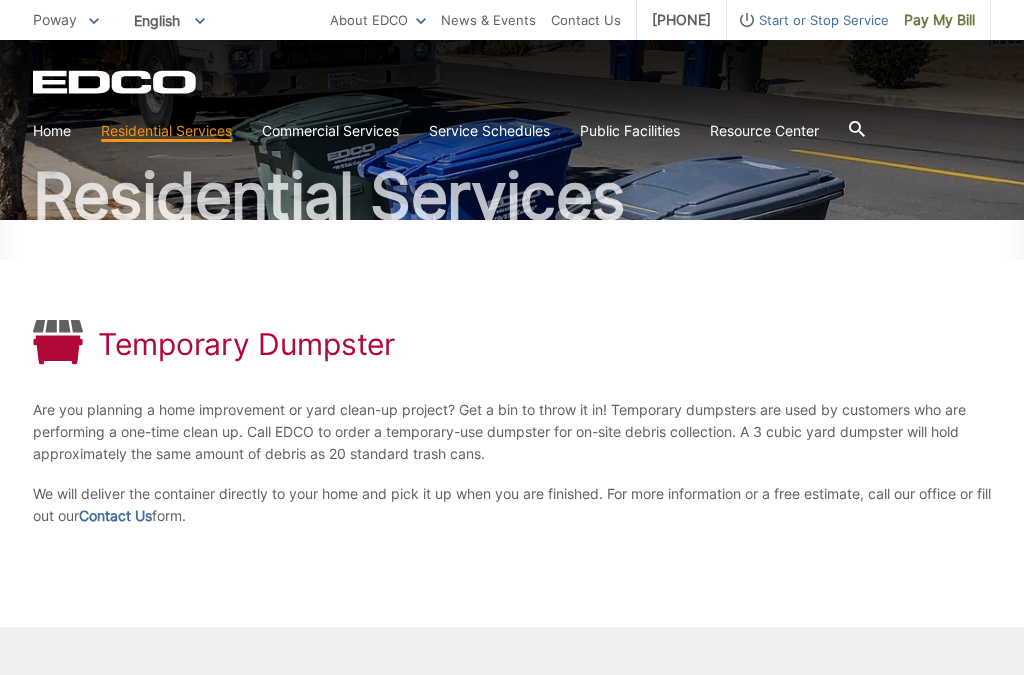 scroll, scrollTop: 134, scrollLeft: 0, axis: vertical 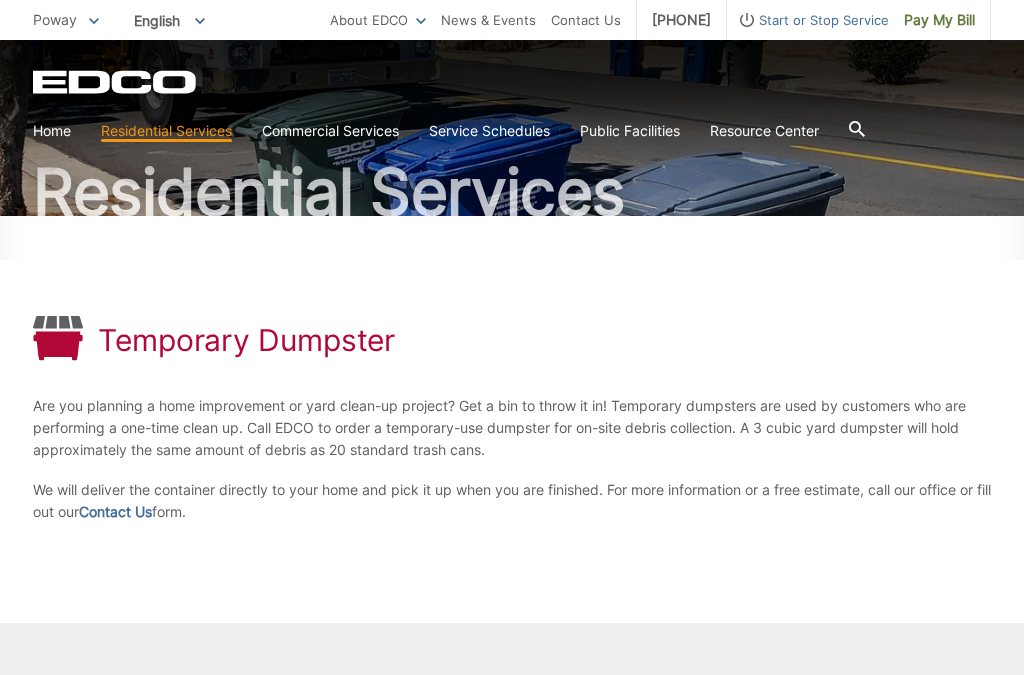click on "Contact Us" at bounding box center [115, 512] 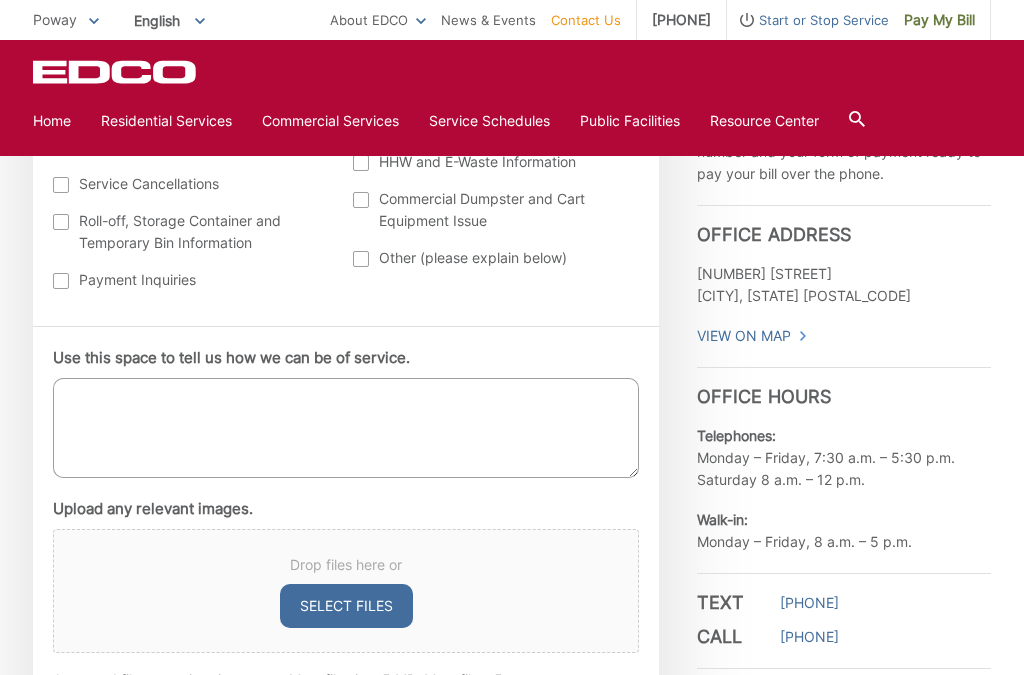 scroll, scrollTop: 972, scrollLeft: 0, axis: vertical 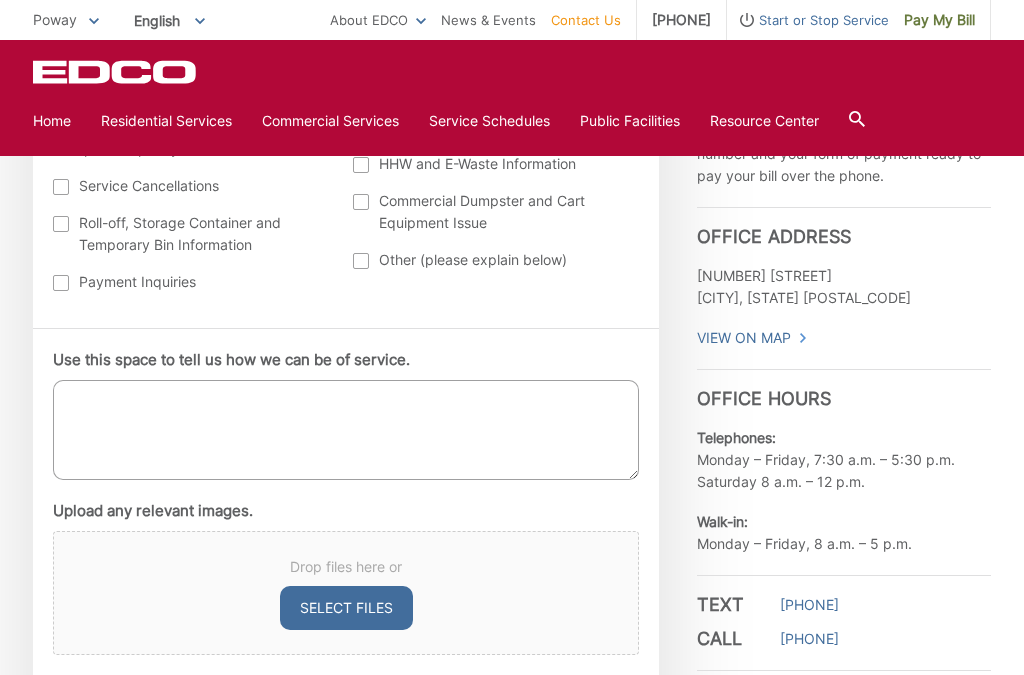 click on "Use this space to tell us how we can be of service." at bounding box center [346, 430] 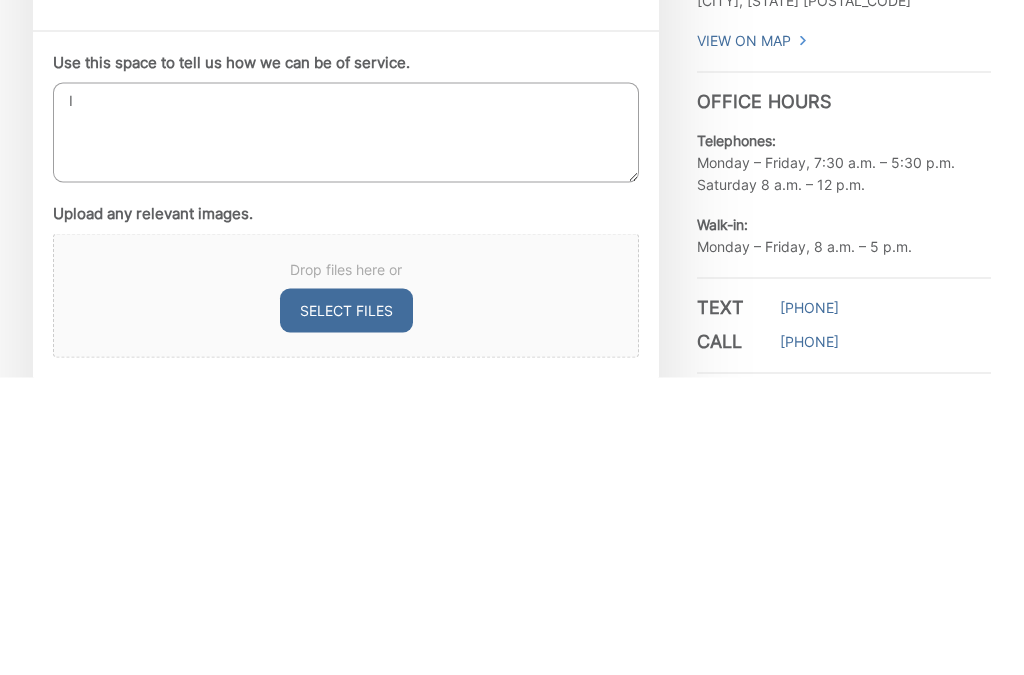 type on "I" 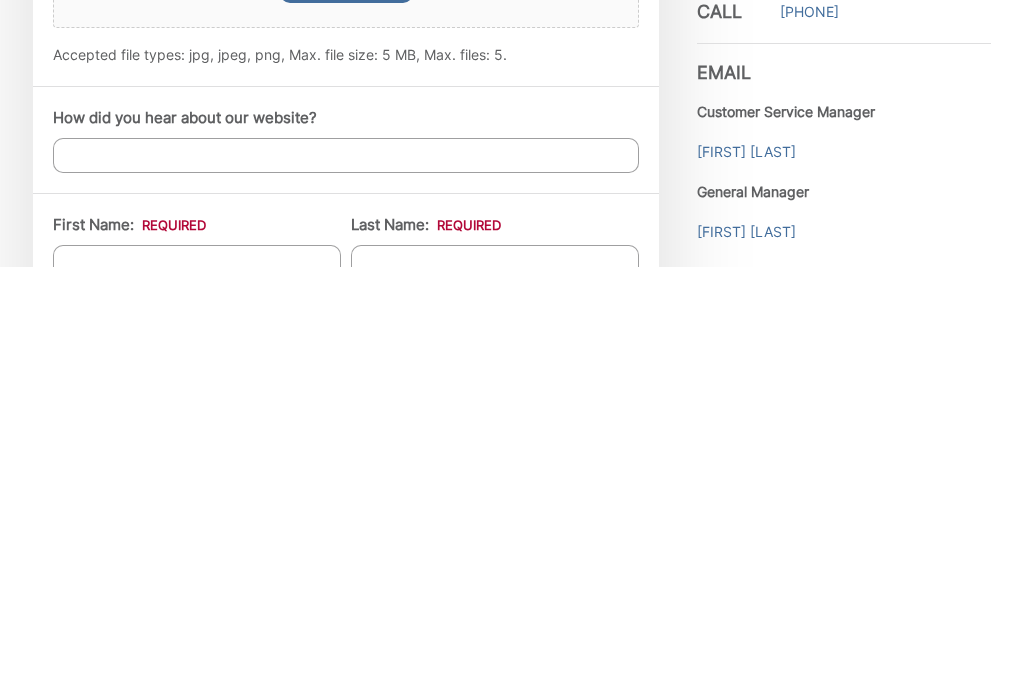 scroll, scrollTop: 1193, scrollLeft: 0, axis: vertical 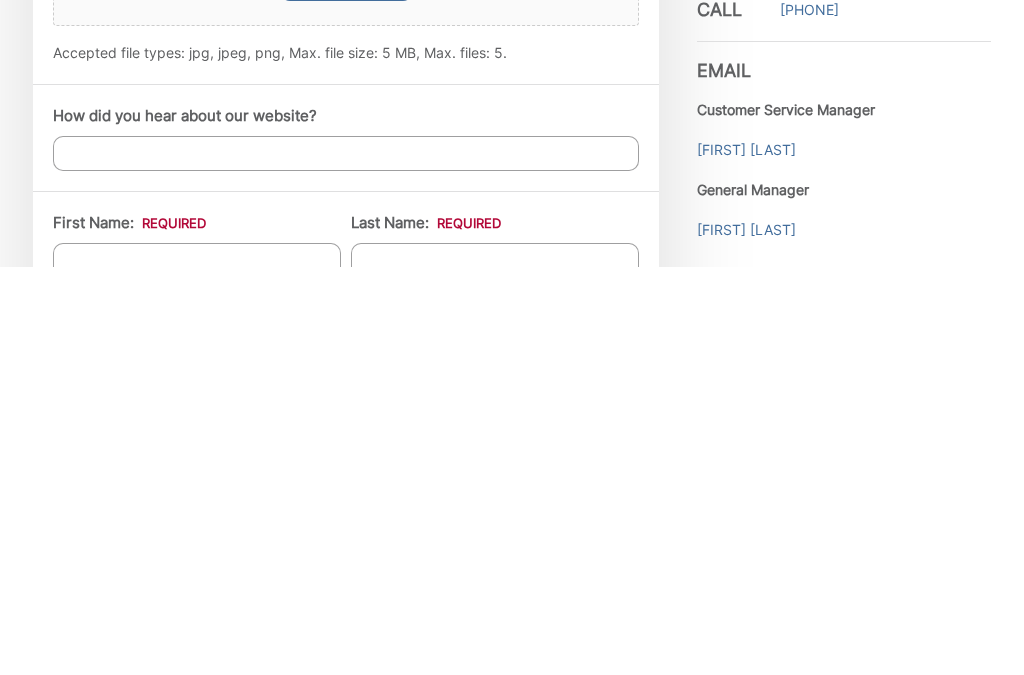 type on "How much would it cost to rent a dumpster and how much weight can they hold?" 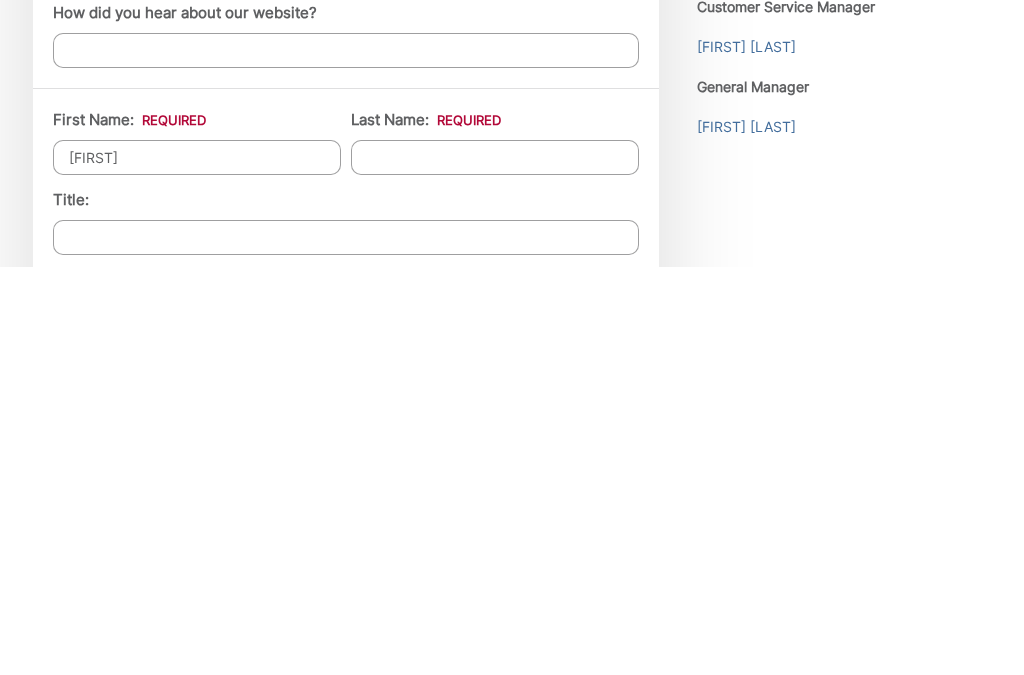 type on "[FIRST]" 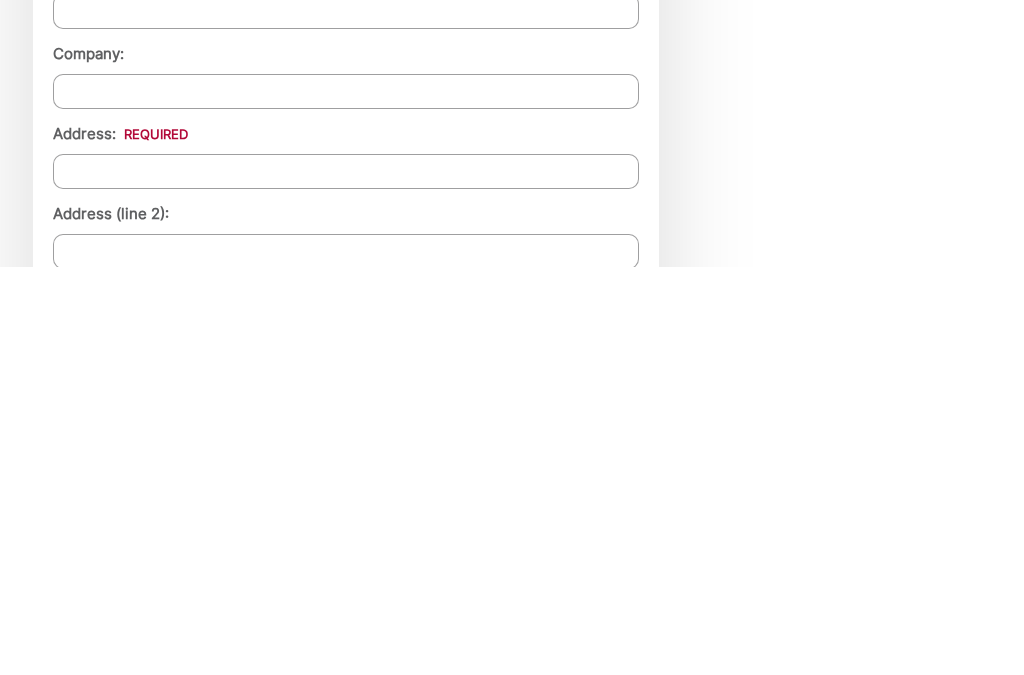 scroll, scrollTop: 1523, scrollLeft: 0, axis: vertical 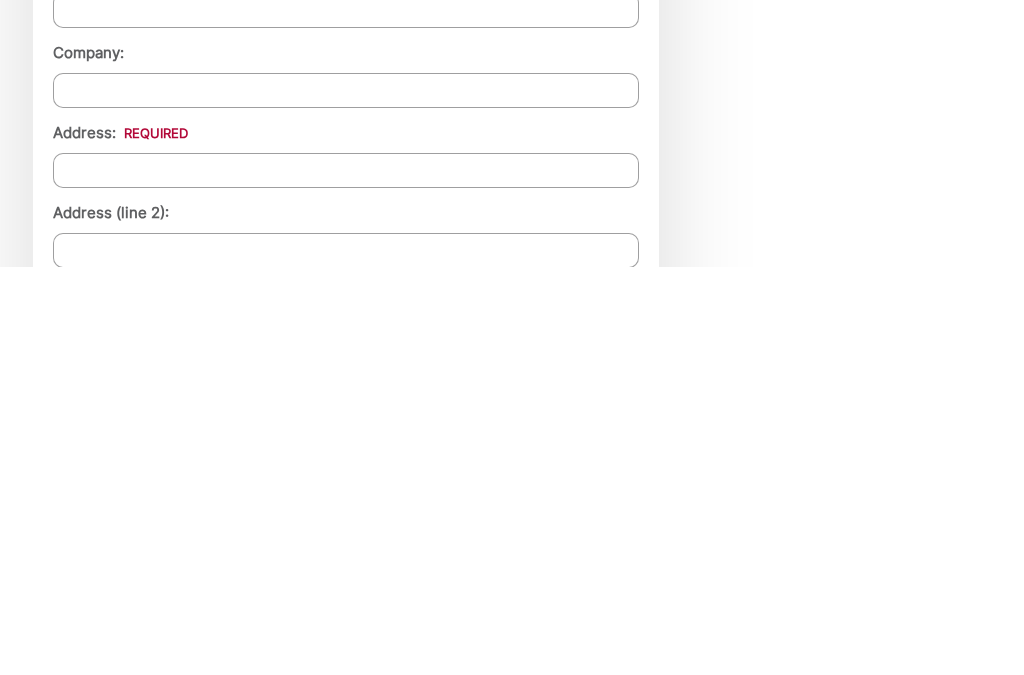 type on "[LAST]" 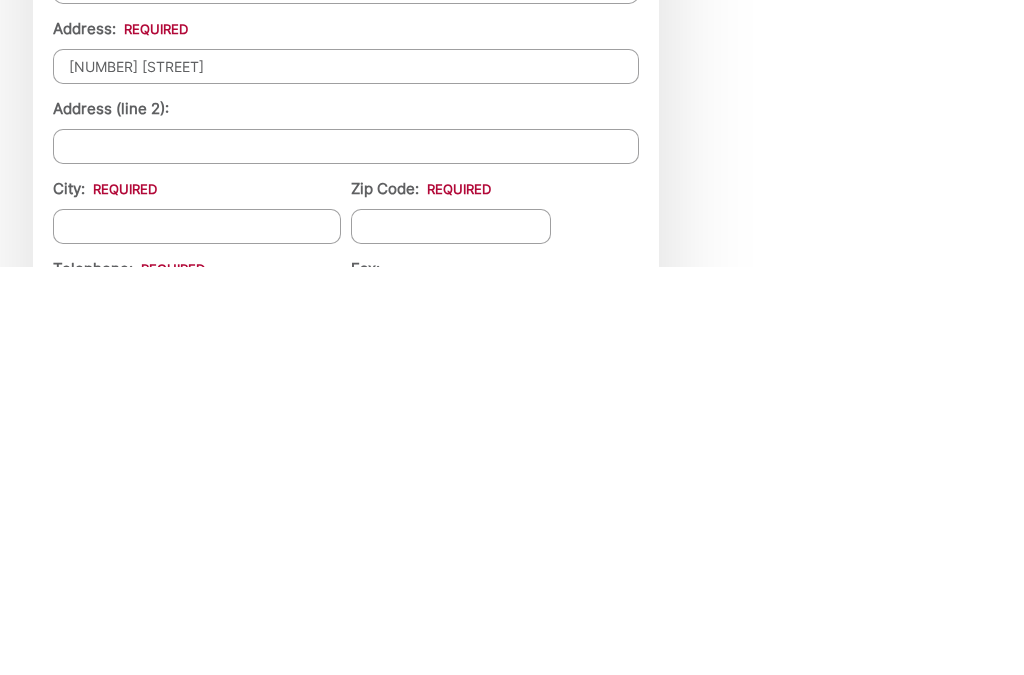 scroll, scrollTop: 1632, scrollLeft: 0, axis: vertical 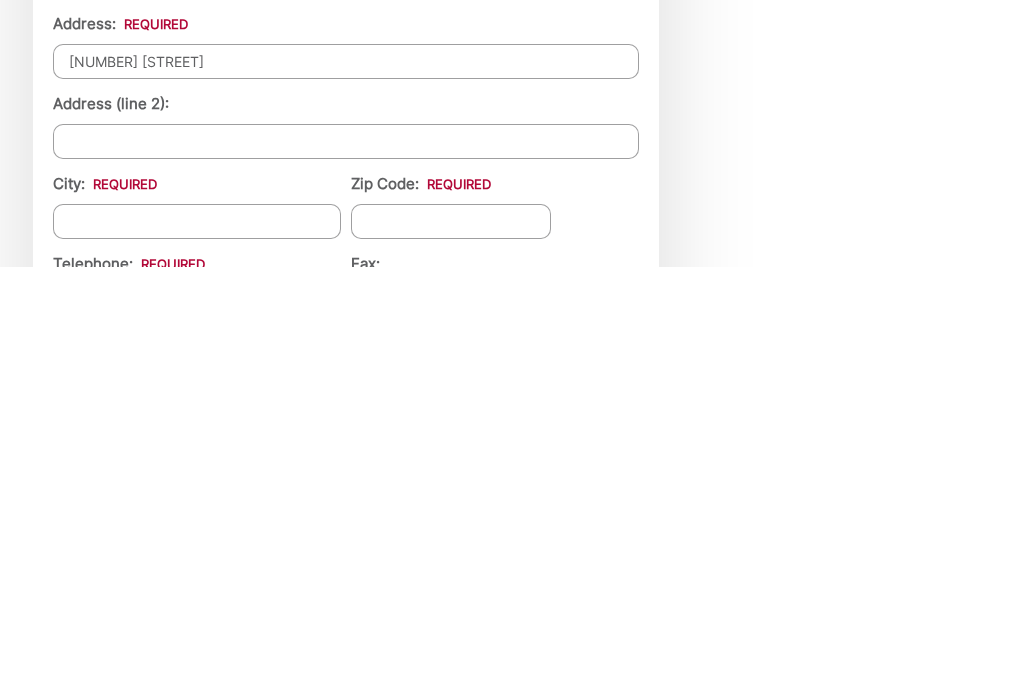 type on "[NUMBER] [STREET]" 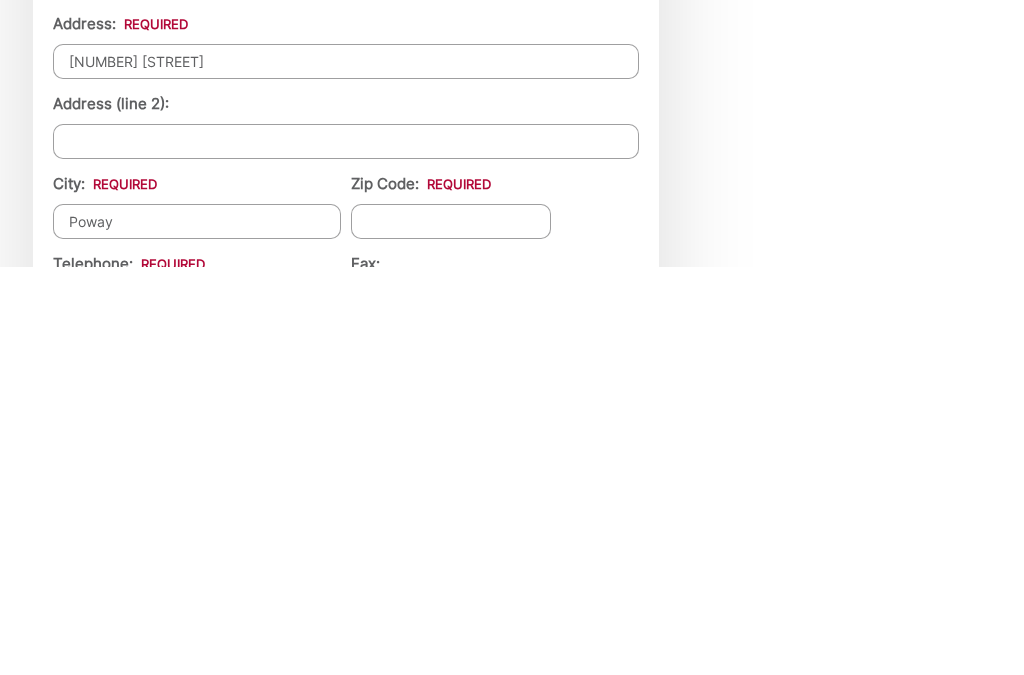 type on "Poway" 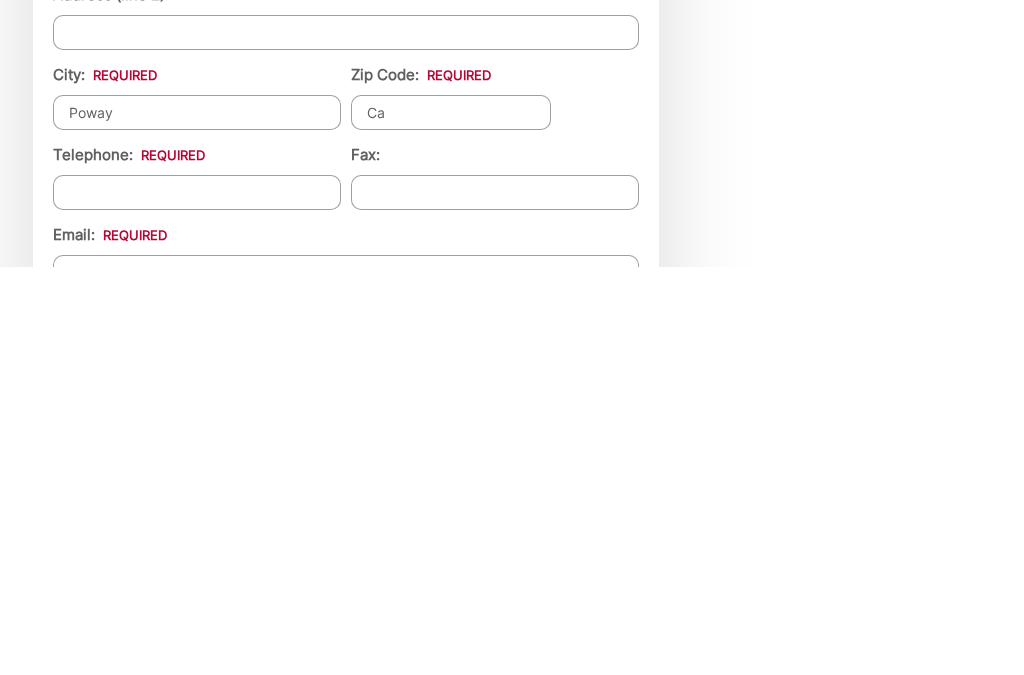 scroll, scrollTop: 1748, scrollLeft: 0, axis: vertical 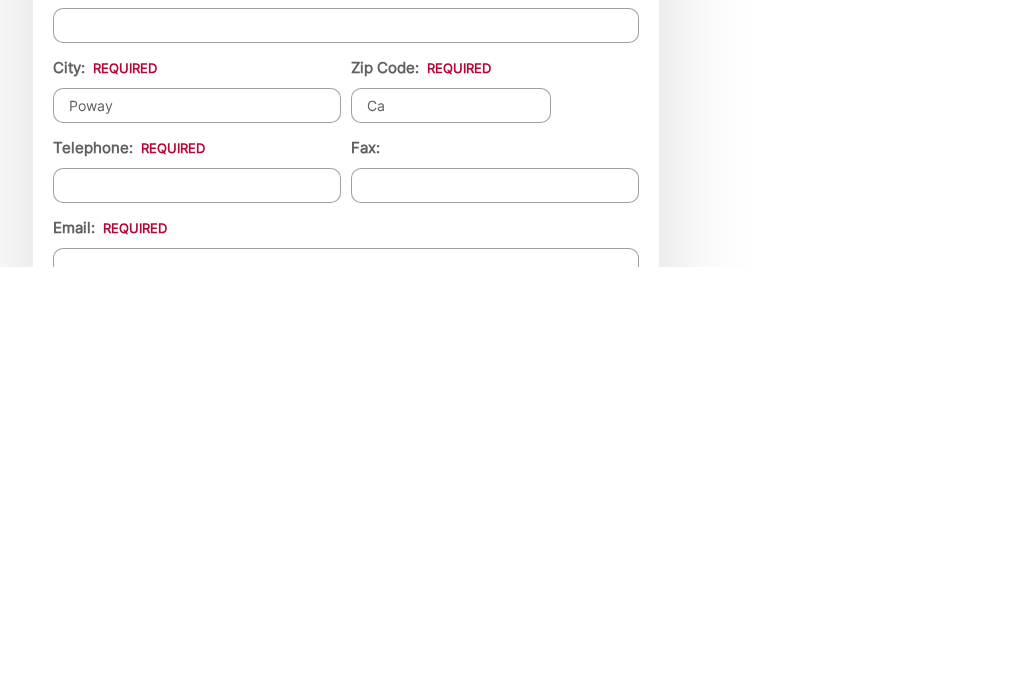 type on "Ca" 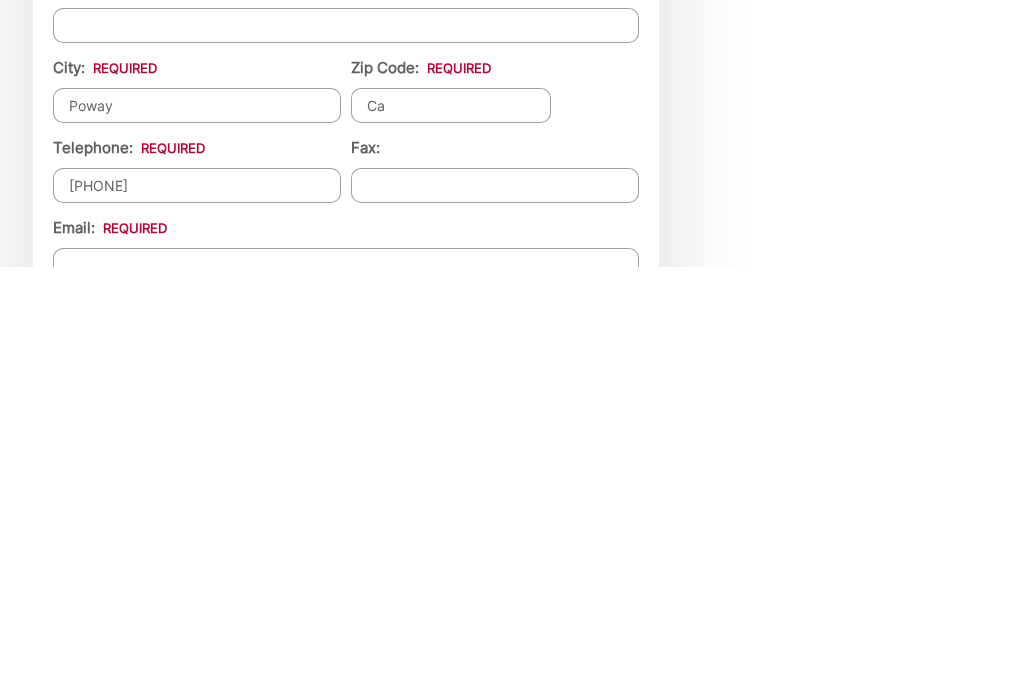type on "[PHONE]" 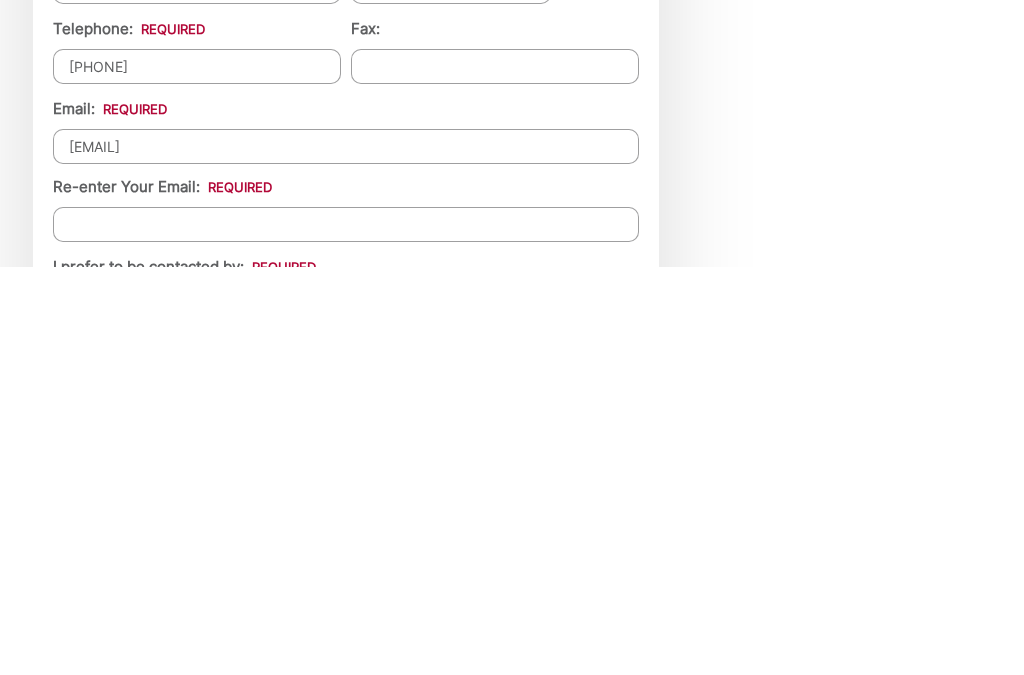 type on "[EMAIL]" 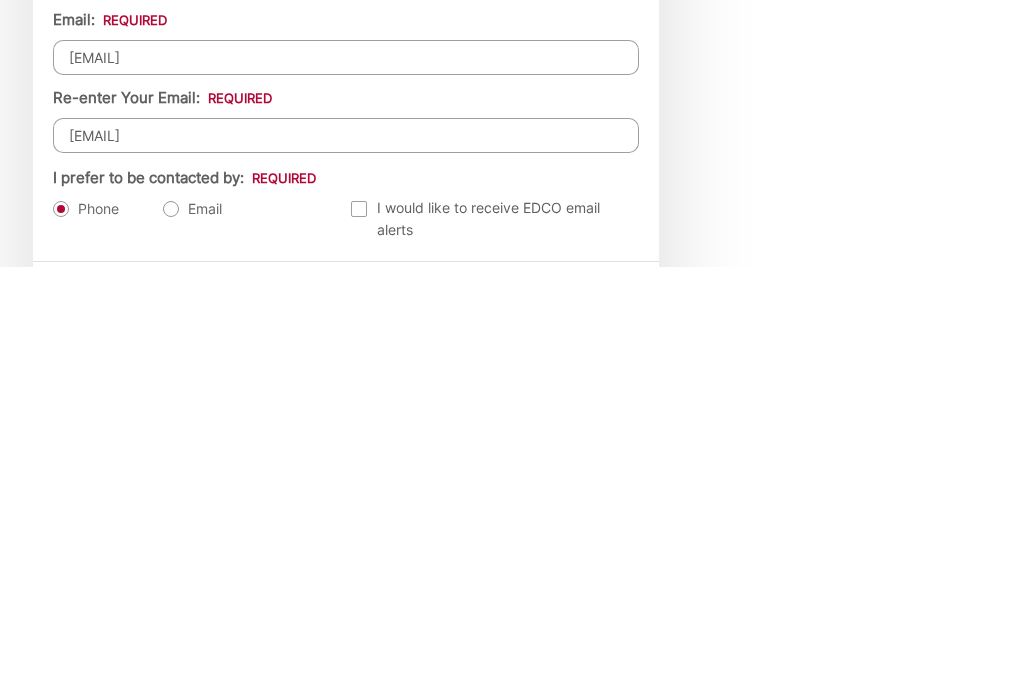 scroll, scrollTop: 1972, scrollLeft: 0, axis: vertical 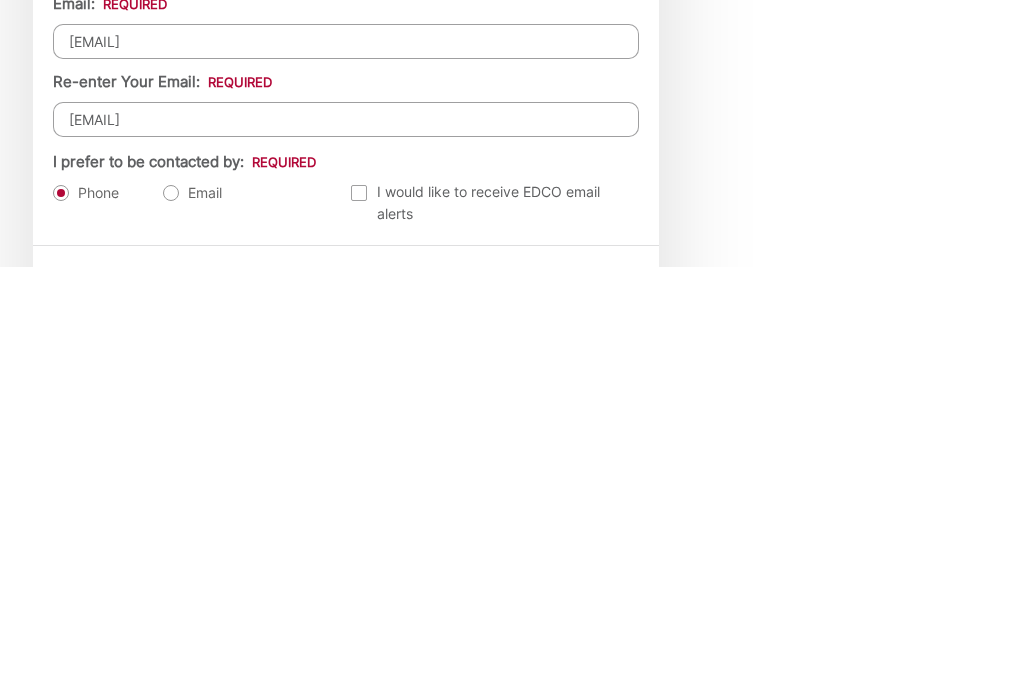 type on "[EMAIL]" 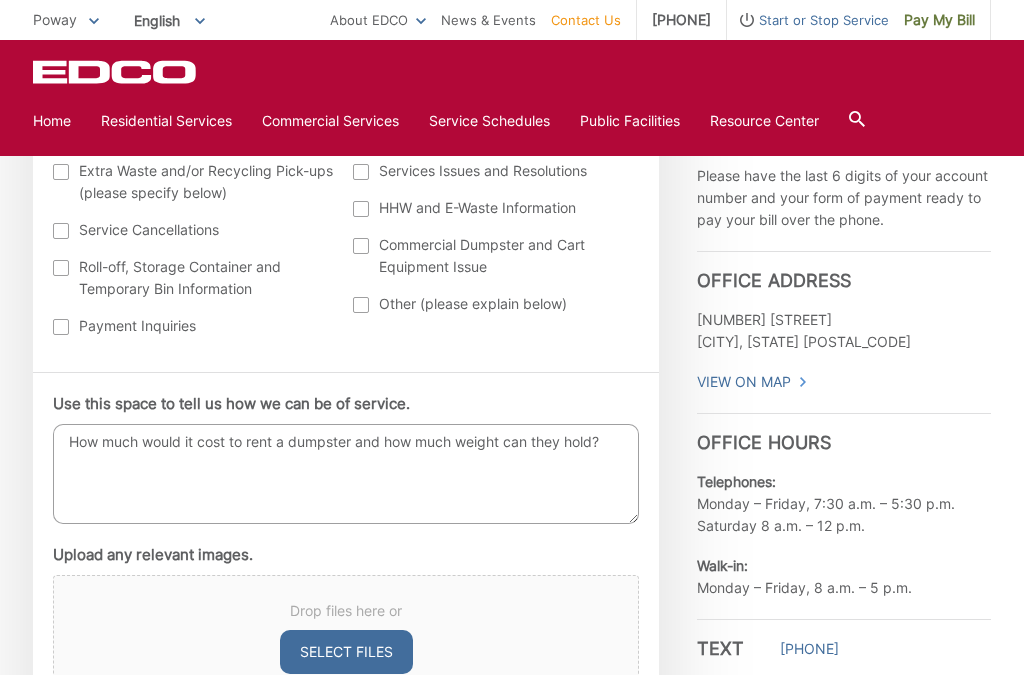 scroll, scrollTop: 921, scrollLeft: 0, axis: vertical 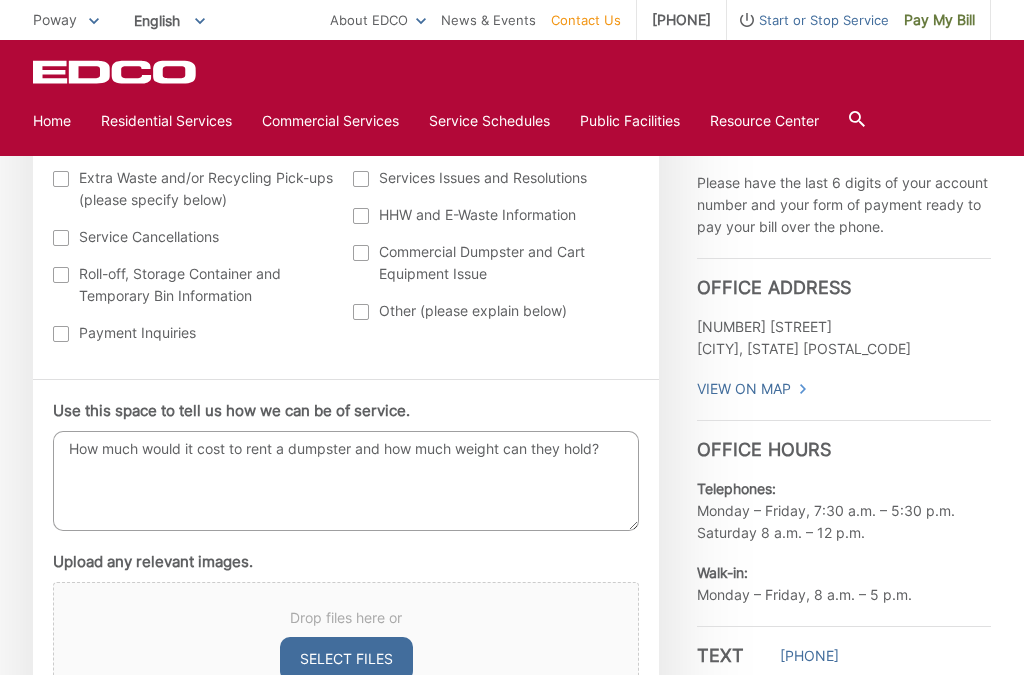 click on "How much would it cost to rent a dumpster and how much weight can they hold?" at bounding box center [346, 481] 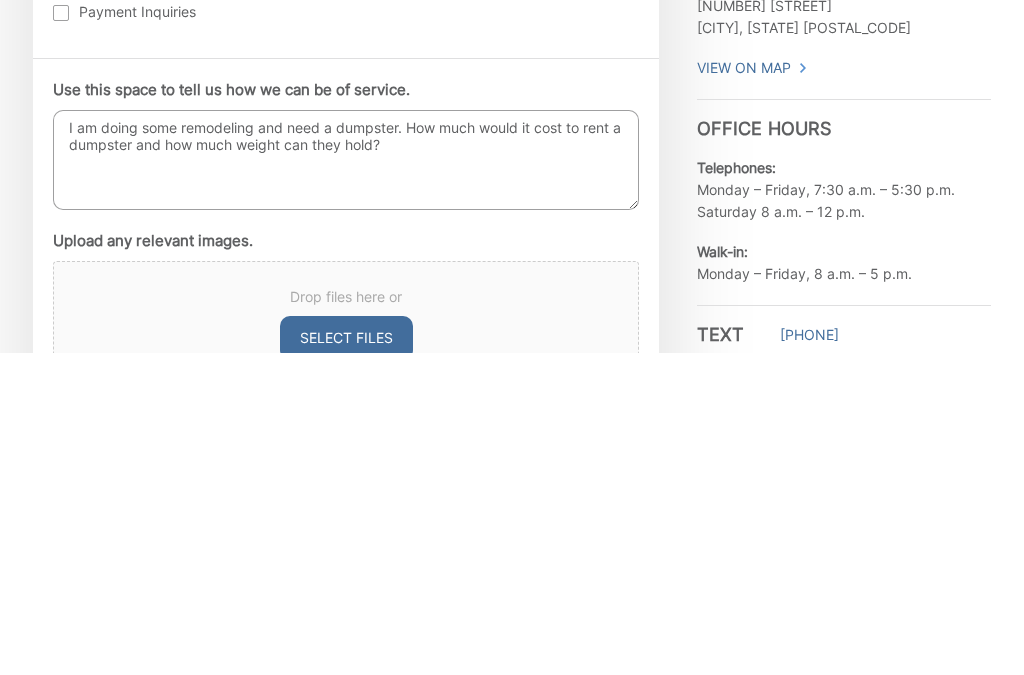 click on "I am doing some remodeling and need a dumpster. How much would it cost to rent a dumpster and how much weight can they hold?" at bounding box center [346, 482] 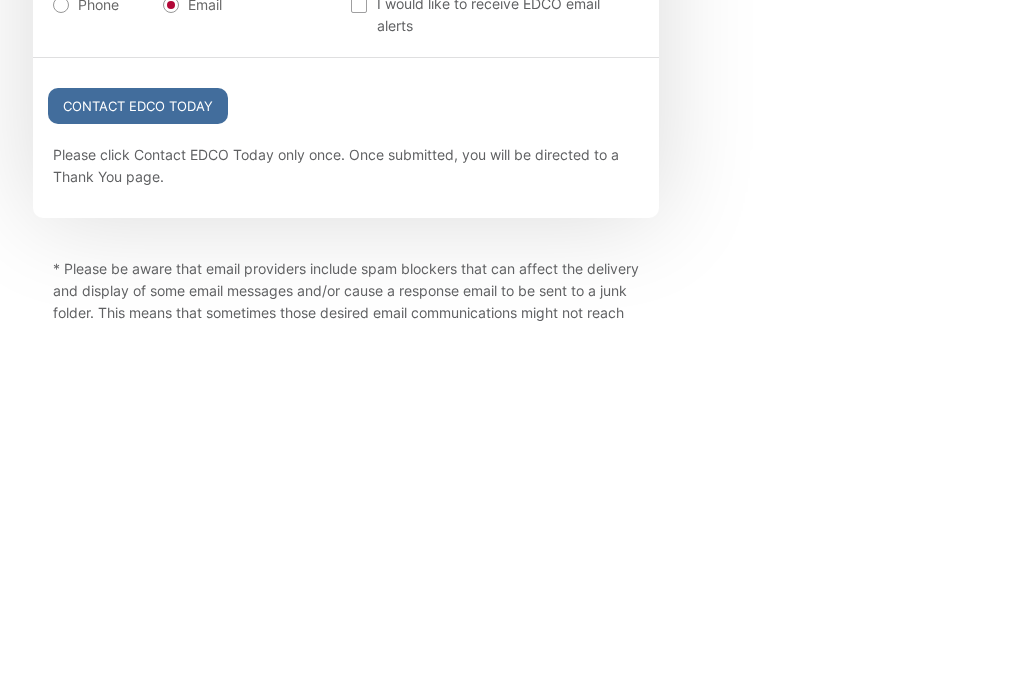 scroll, scrollTop: 2215, scrollLeft: 0, axis: vertical 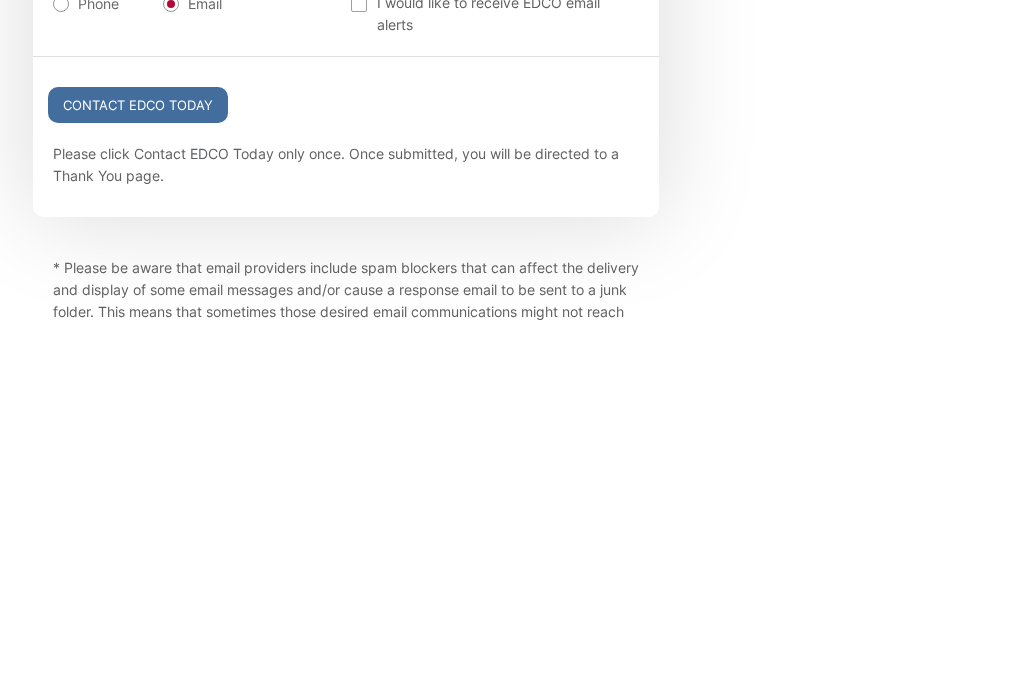 type on "[FIRST] [LAST]" 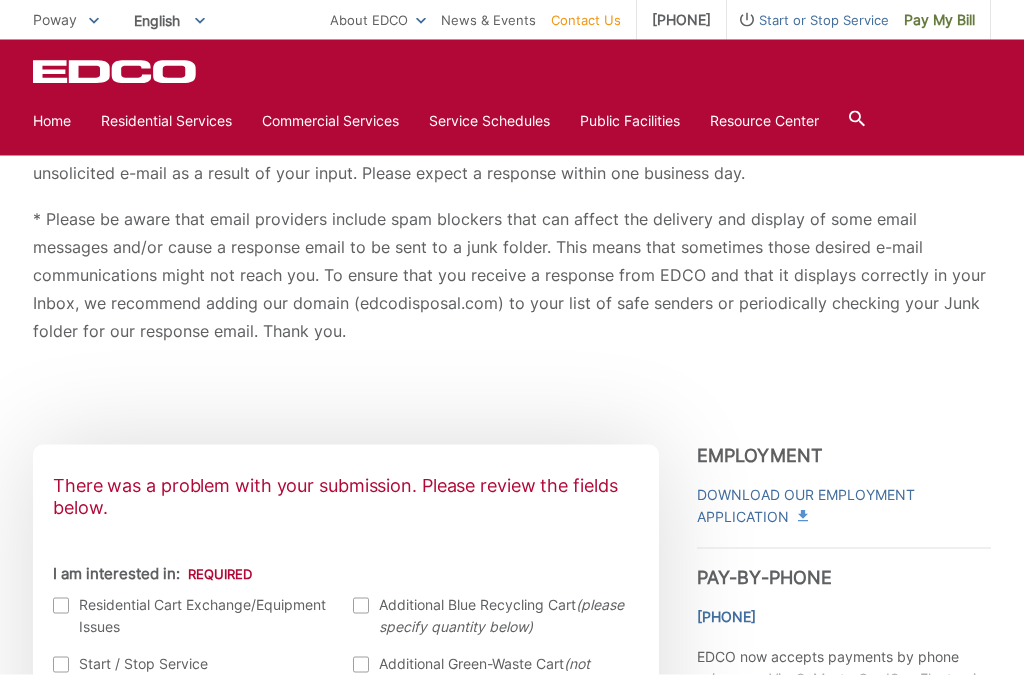 scroll, scrollTop: 288, scrollLeft: 0, axis: vertical 